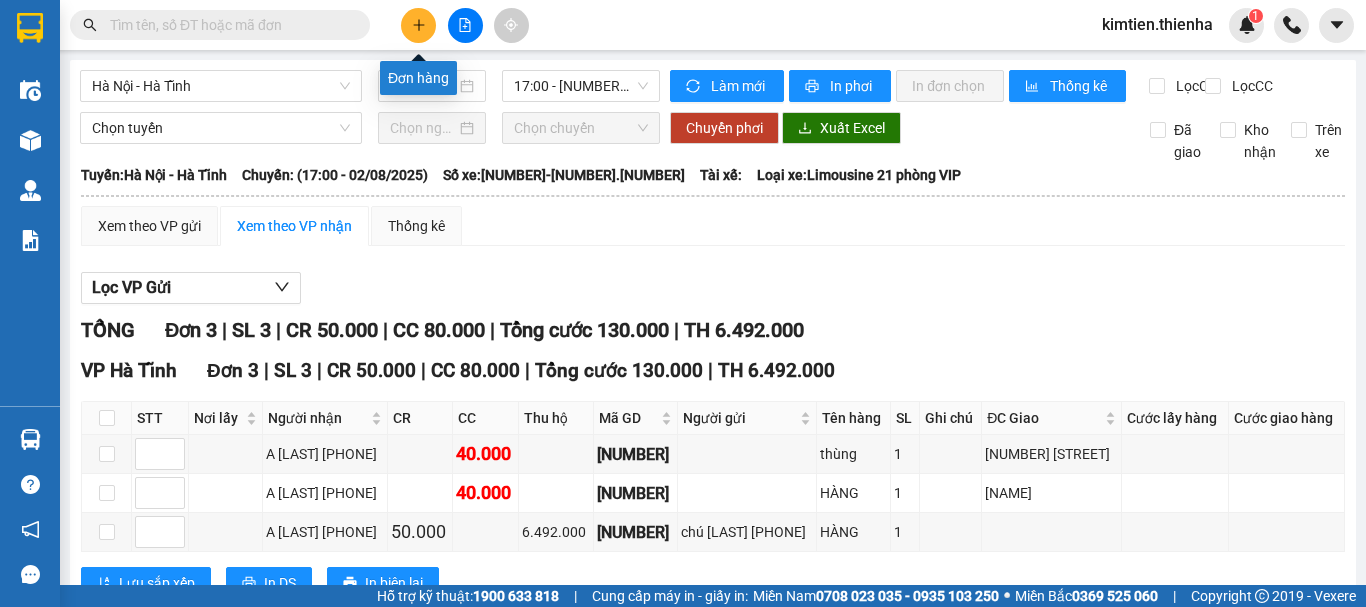 click 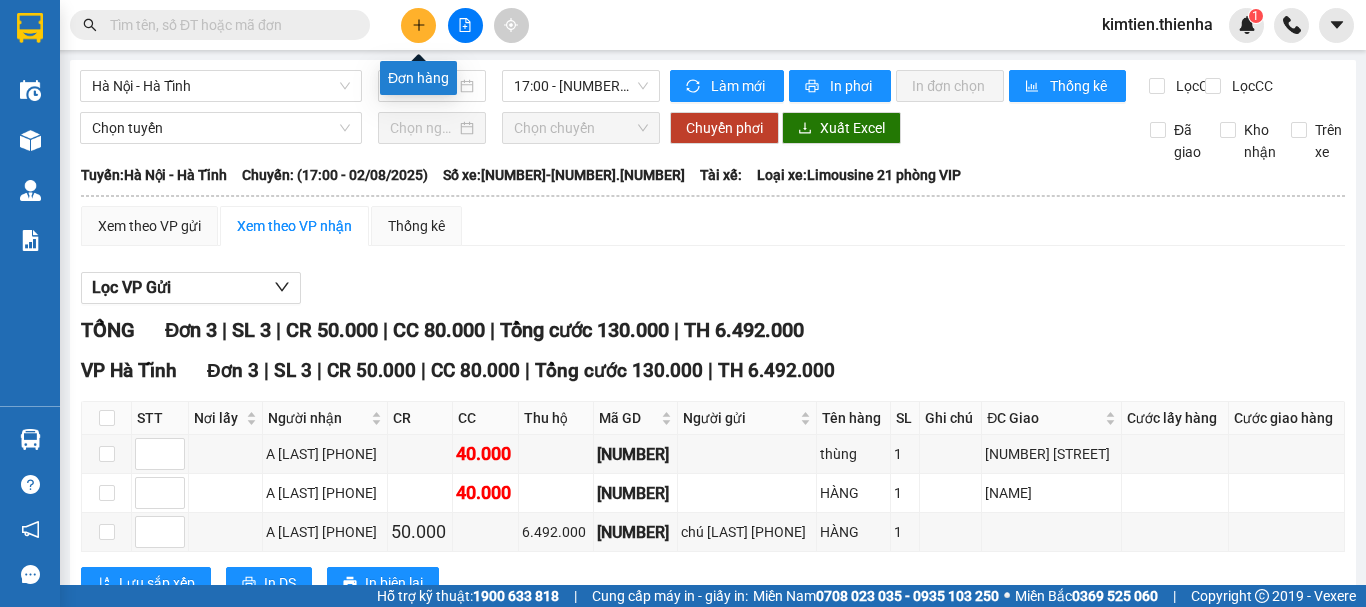 scroll, scrollTop: 0, scrollLeft: 0, axis: both 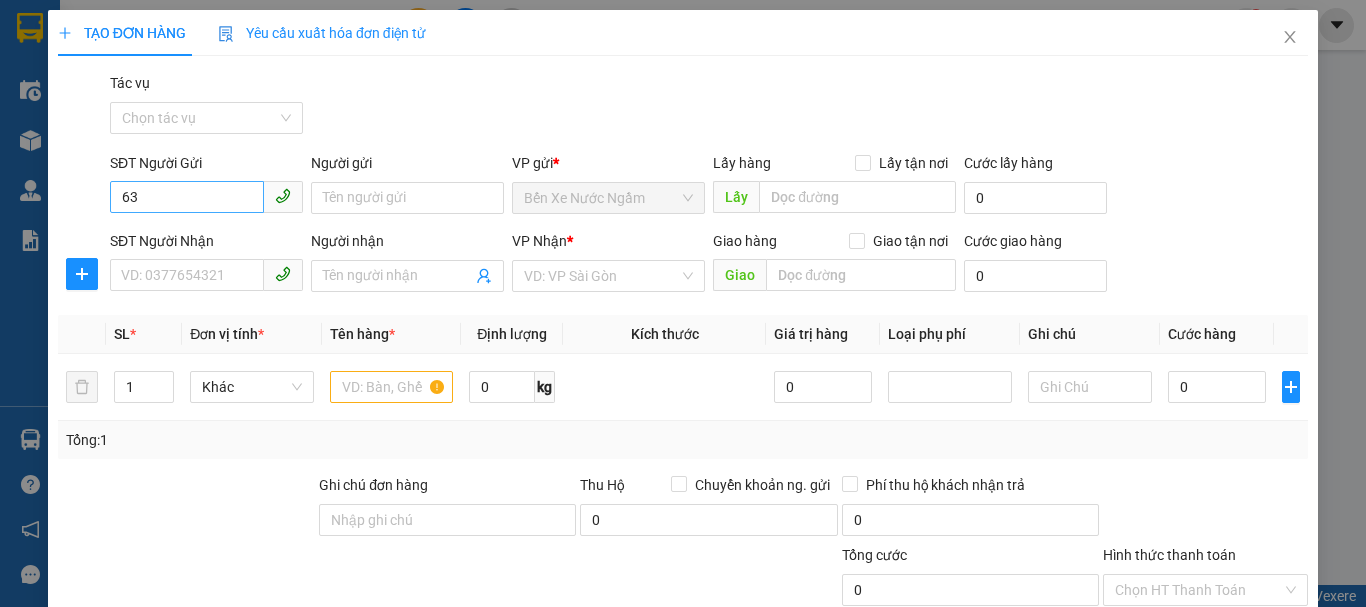 type on "6" 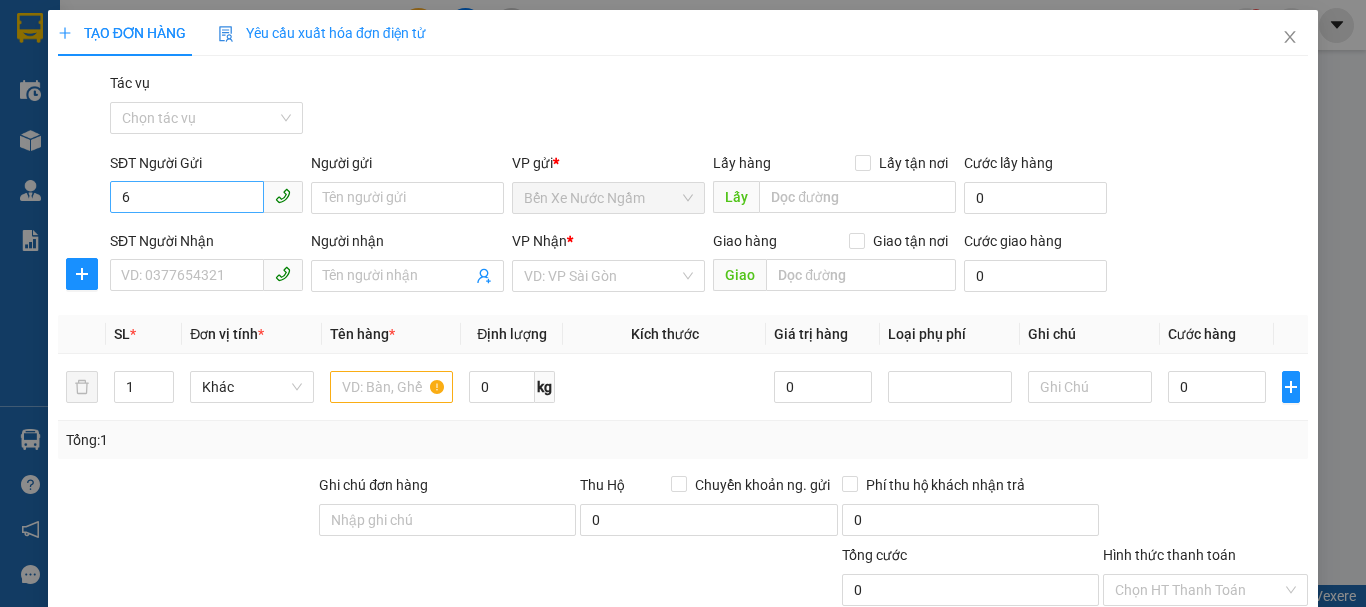 type 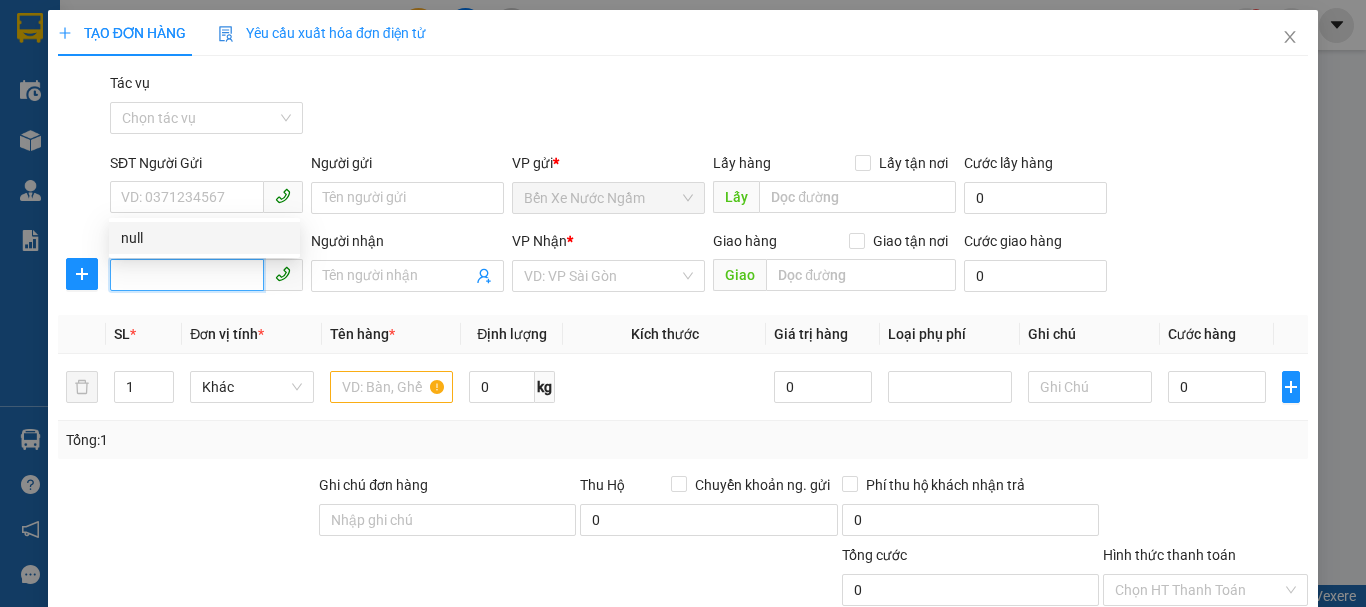 click on "SĐT Người Nhận" at bounding box center (187, 275) 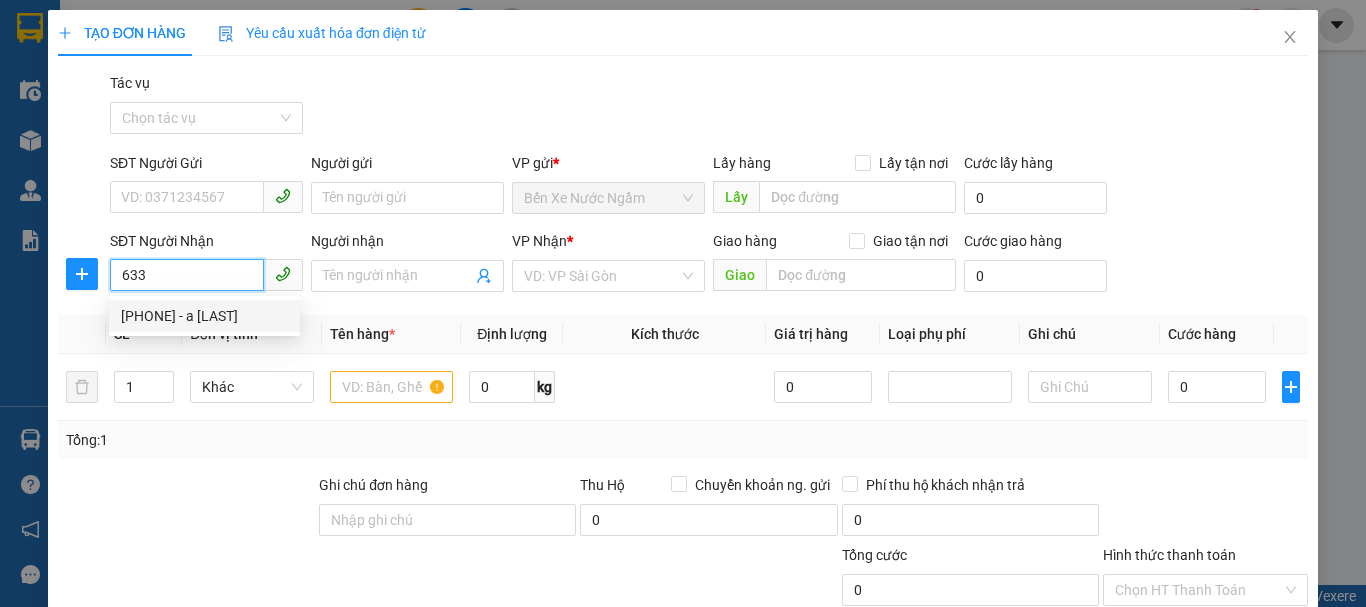 click on "[PHONE] - a [LAST]" at bounding box center (204, 316) 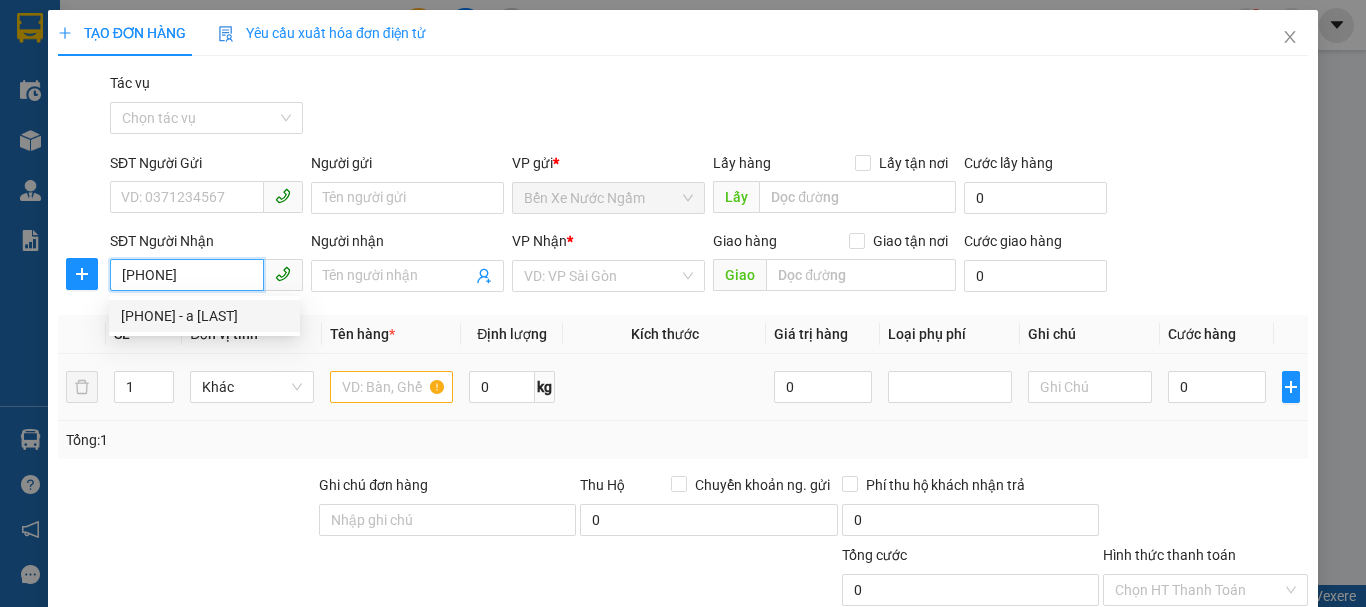 type on "a thương" 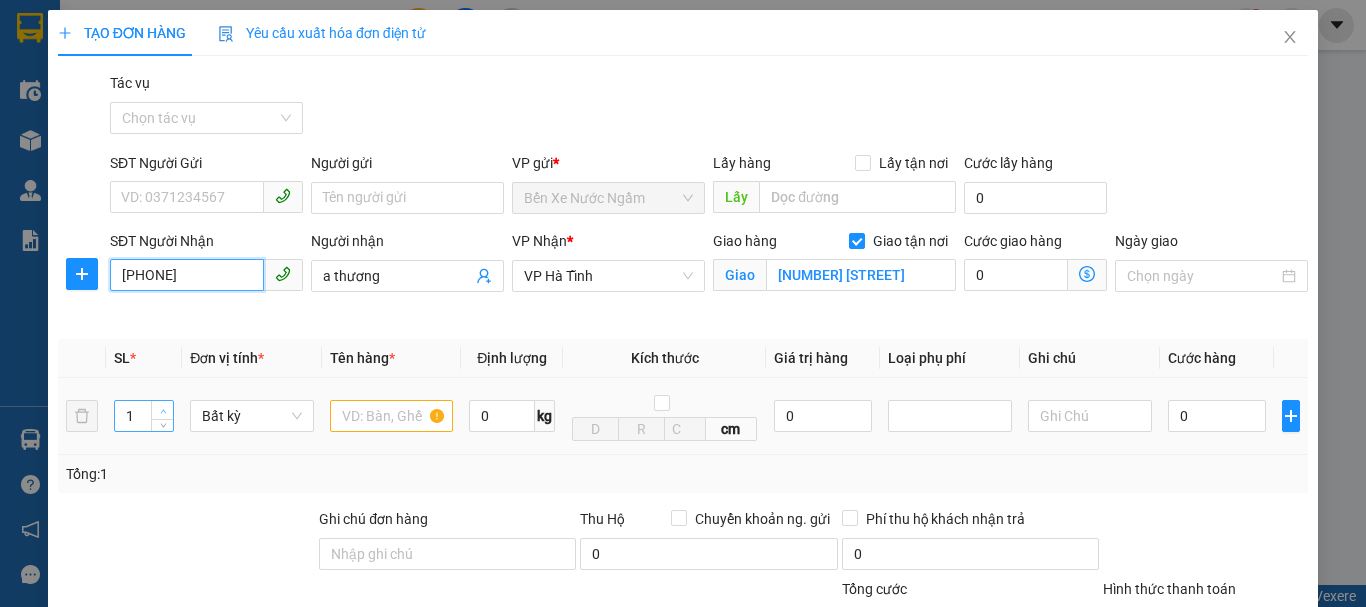 type on "[PHONE]" 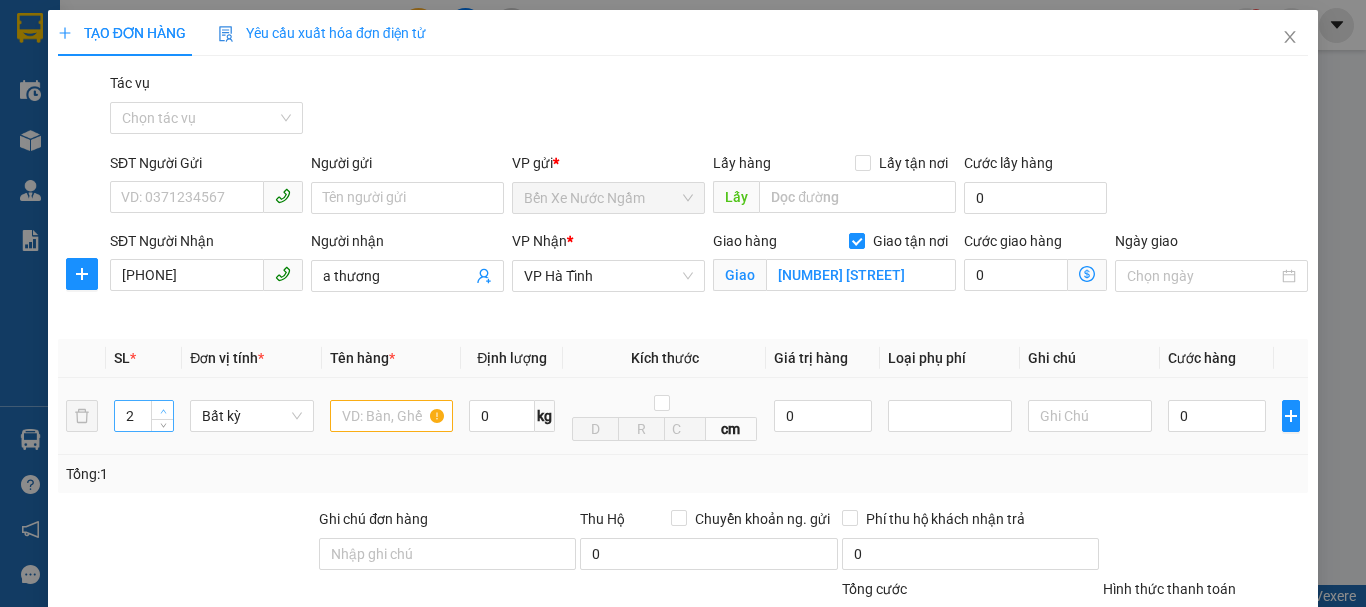 click at bounding box center [163, 411] 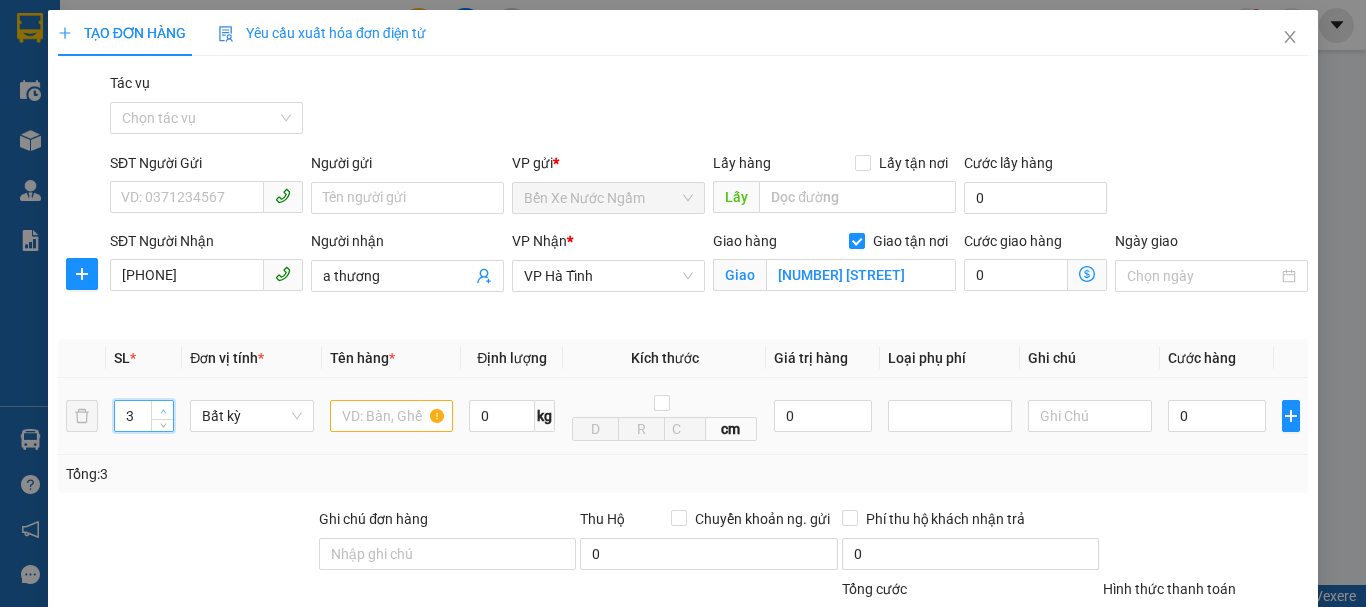 click at bounding box center [163, 411] 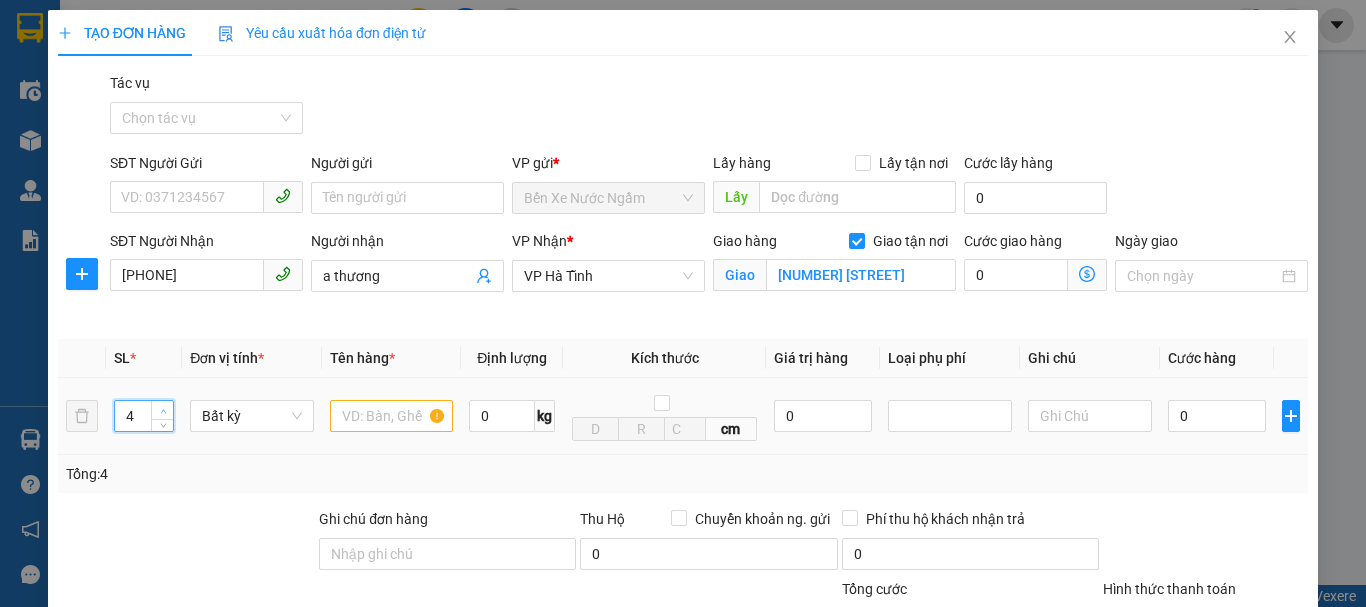 click at bounding box center (163, 411) 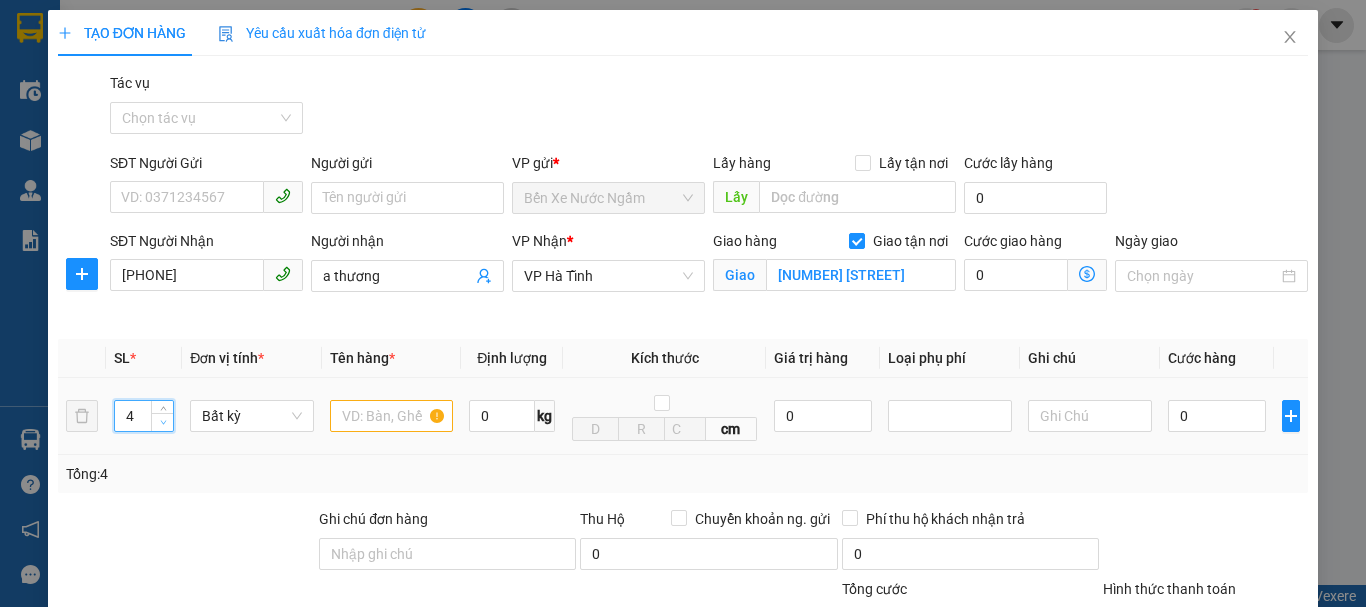 type on "3" 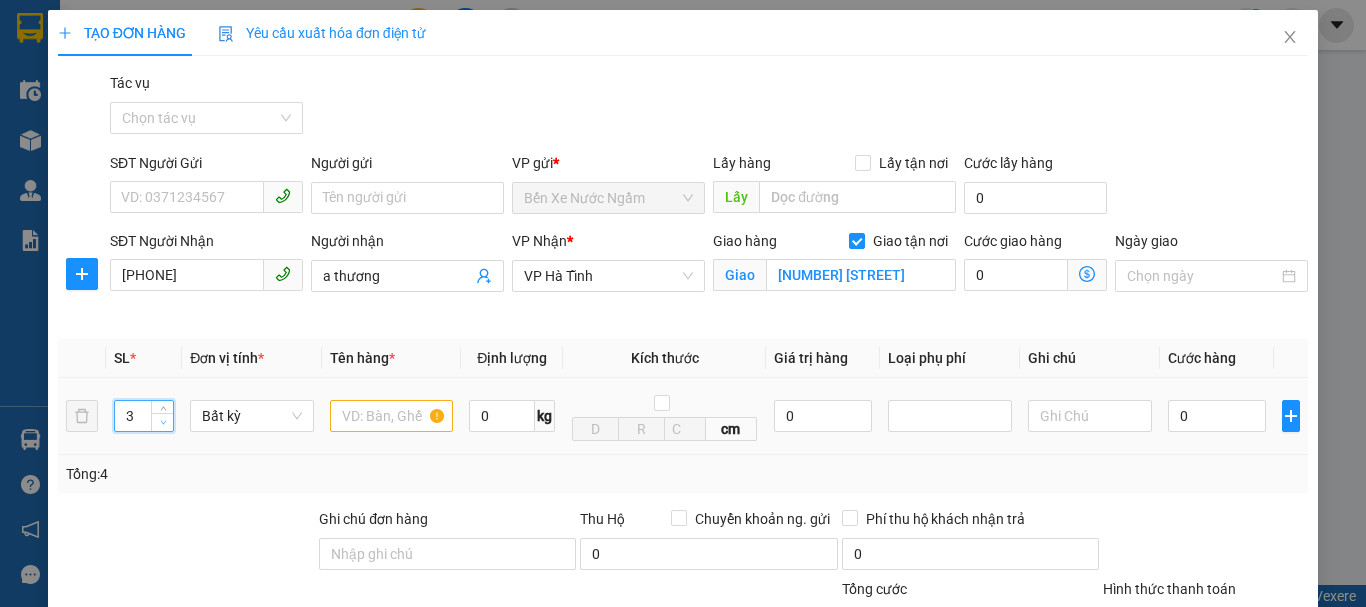 click at bounding box center [163, 423] 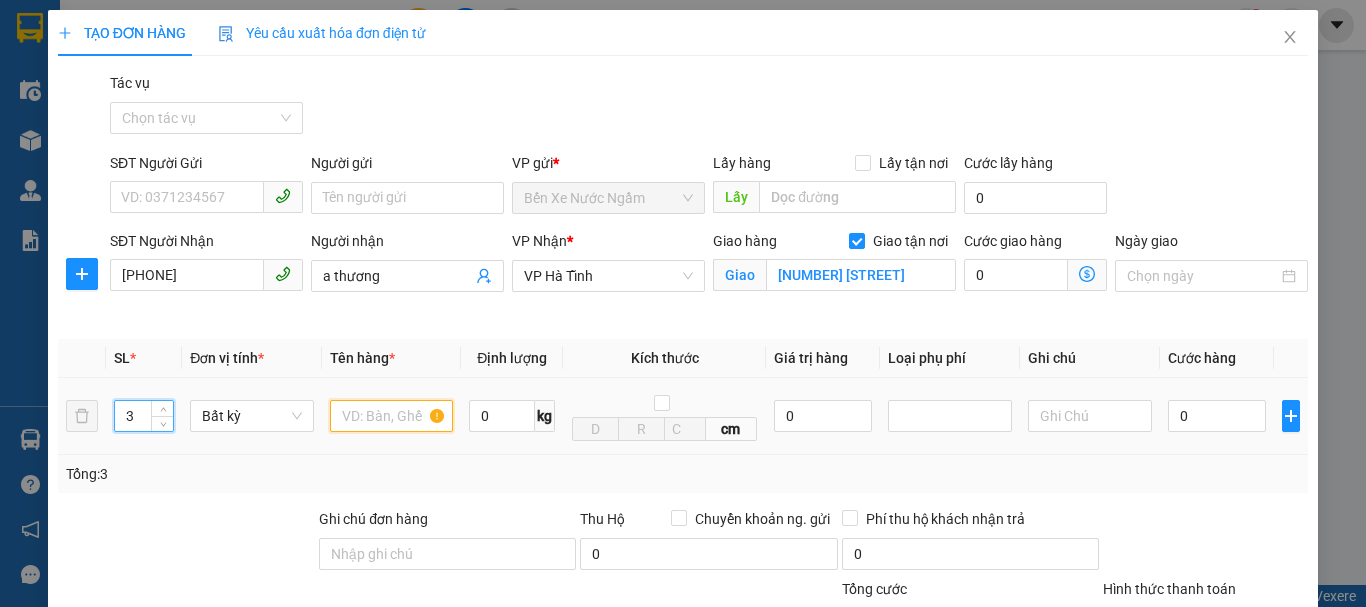 click at bounding box center [392, 416] 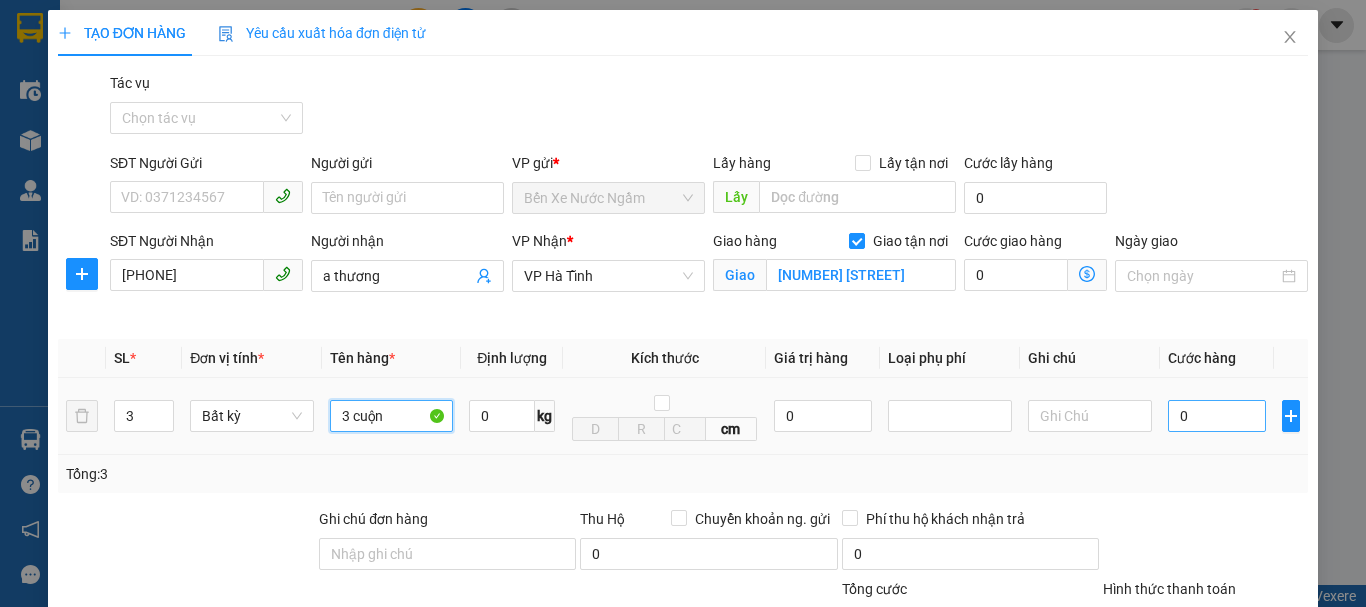 type on "3 cuộn" 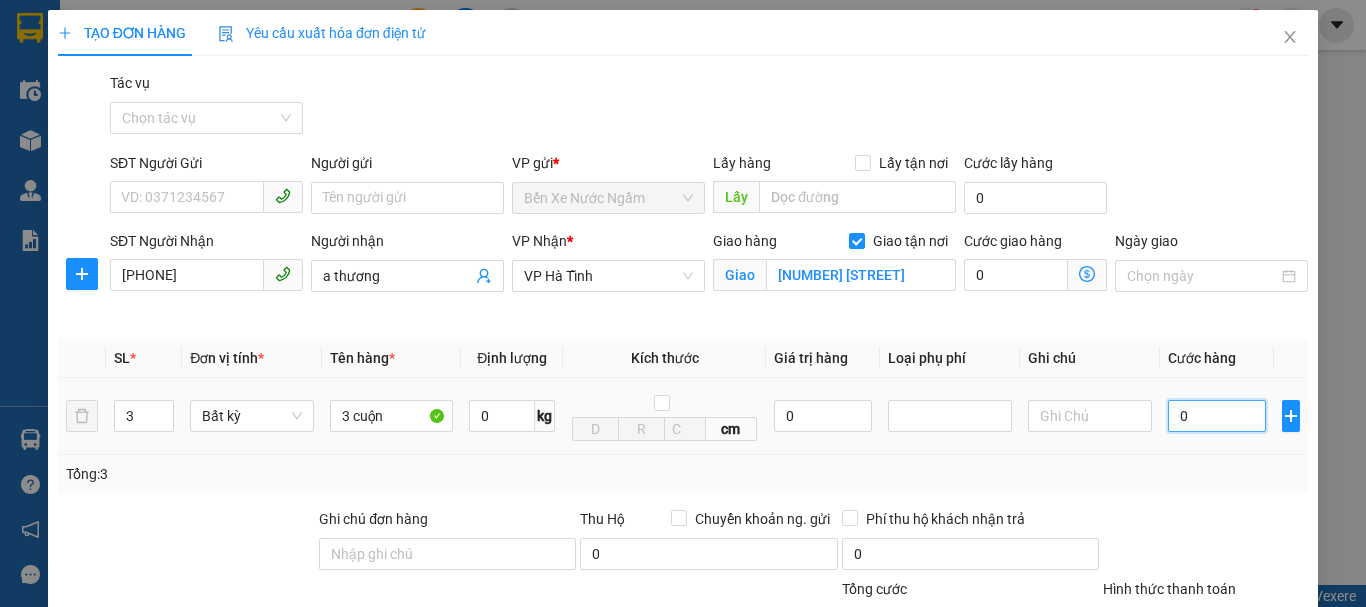 click on "0" at bounding box center [1217, 416] 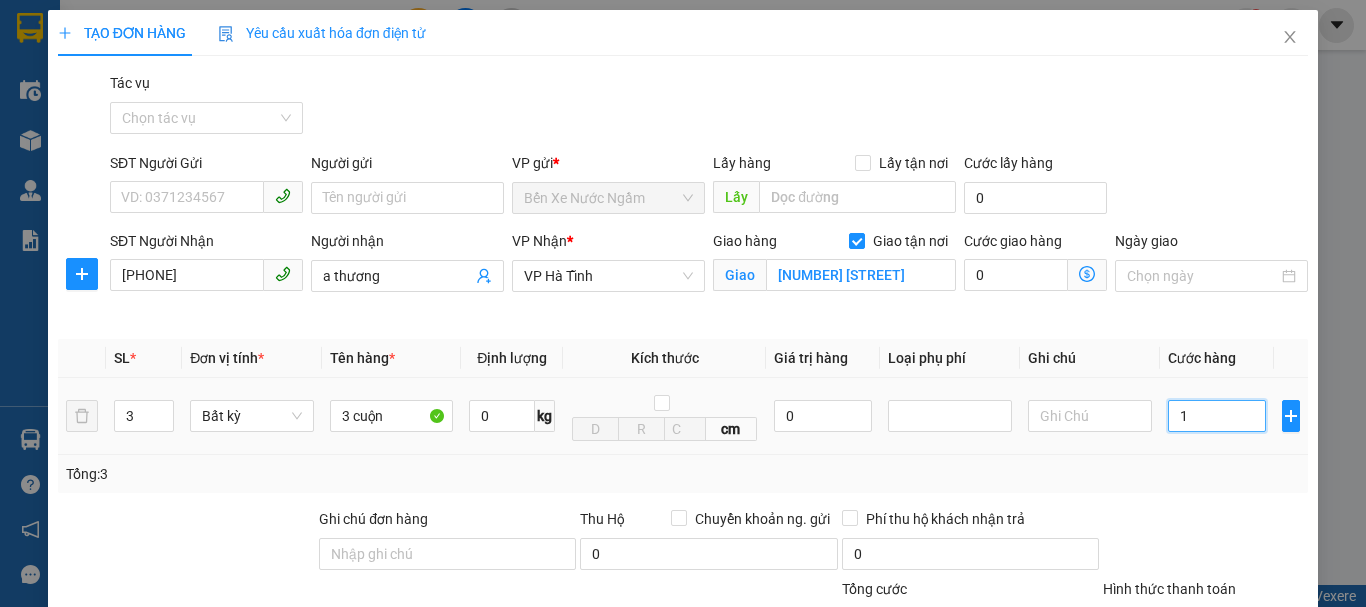 type on "12" 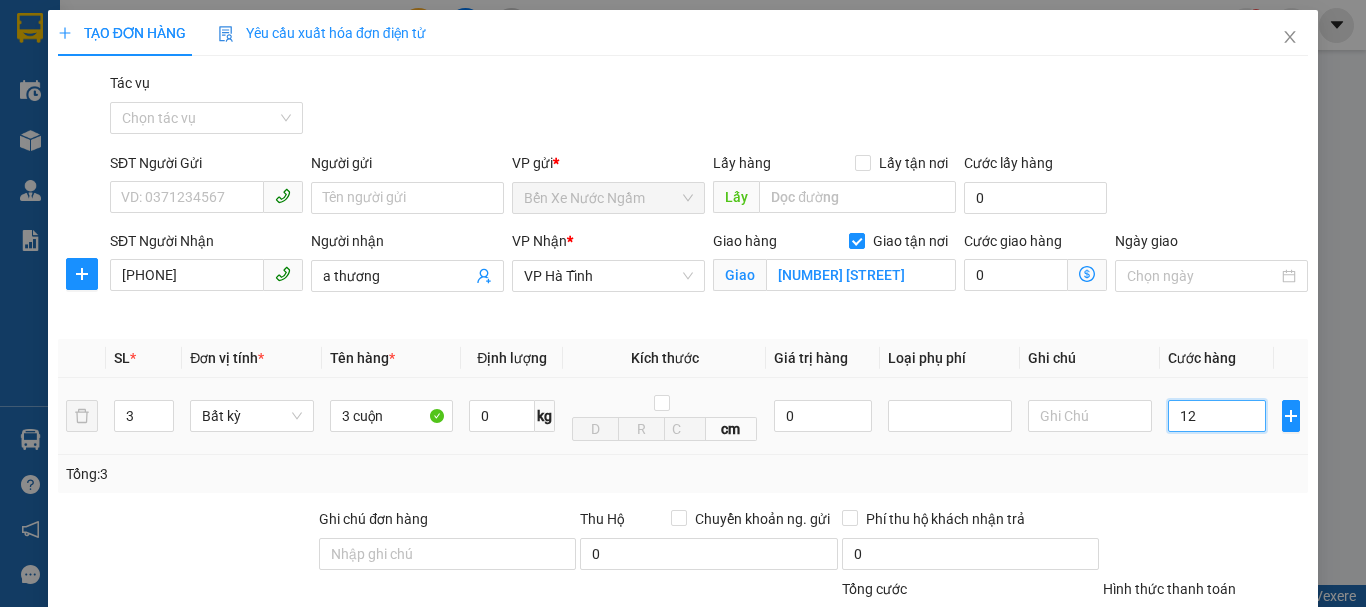 type on "120" 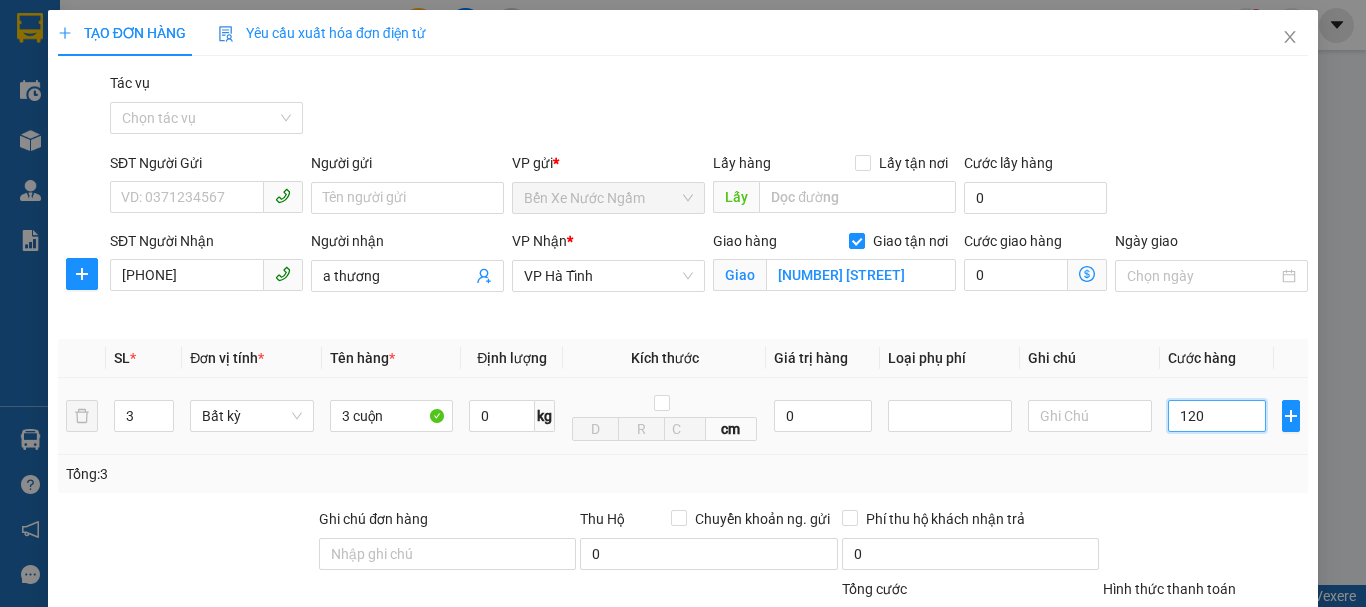 type on "1.200" 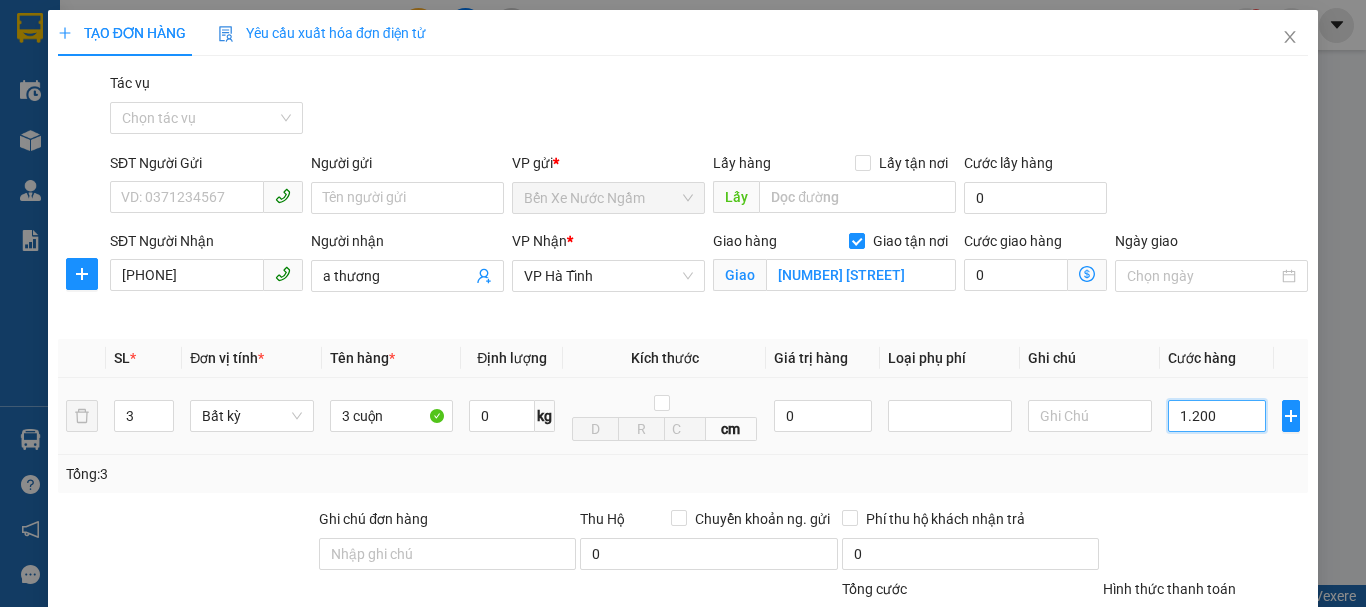 type on "12.000" 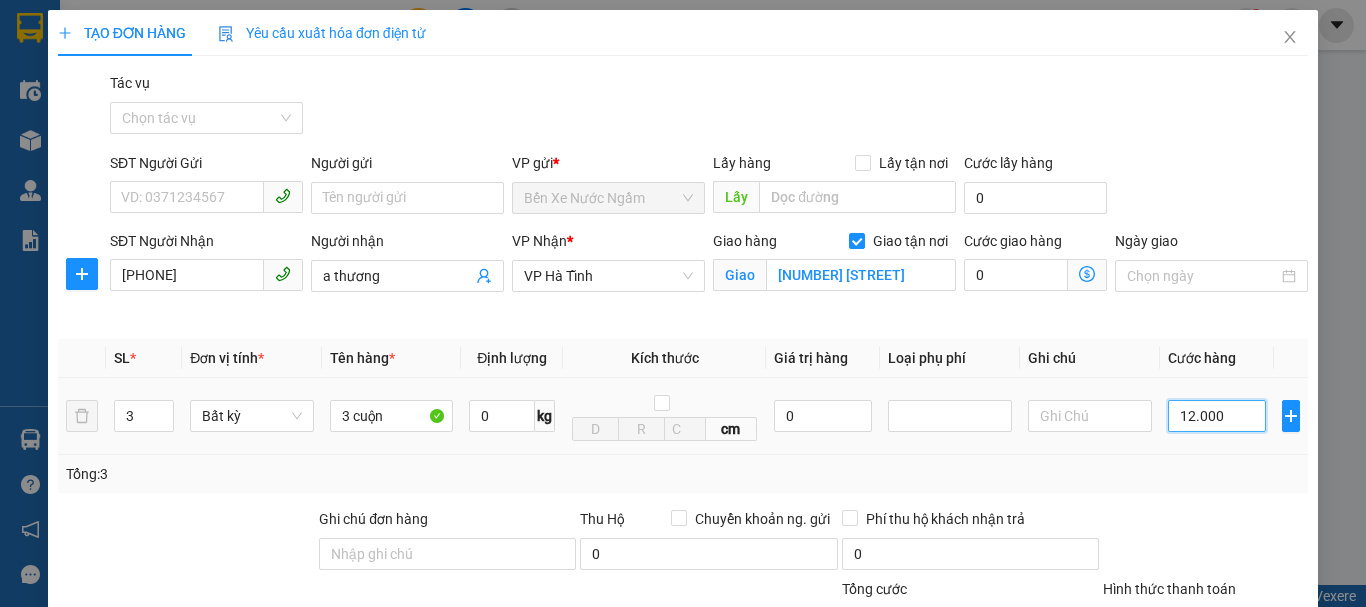 type on "120.000" 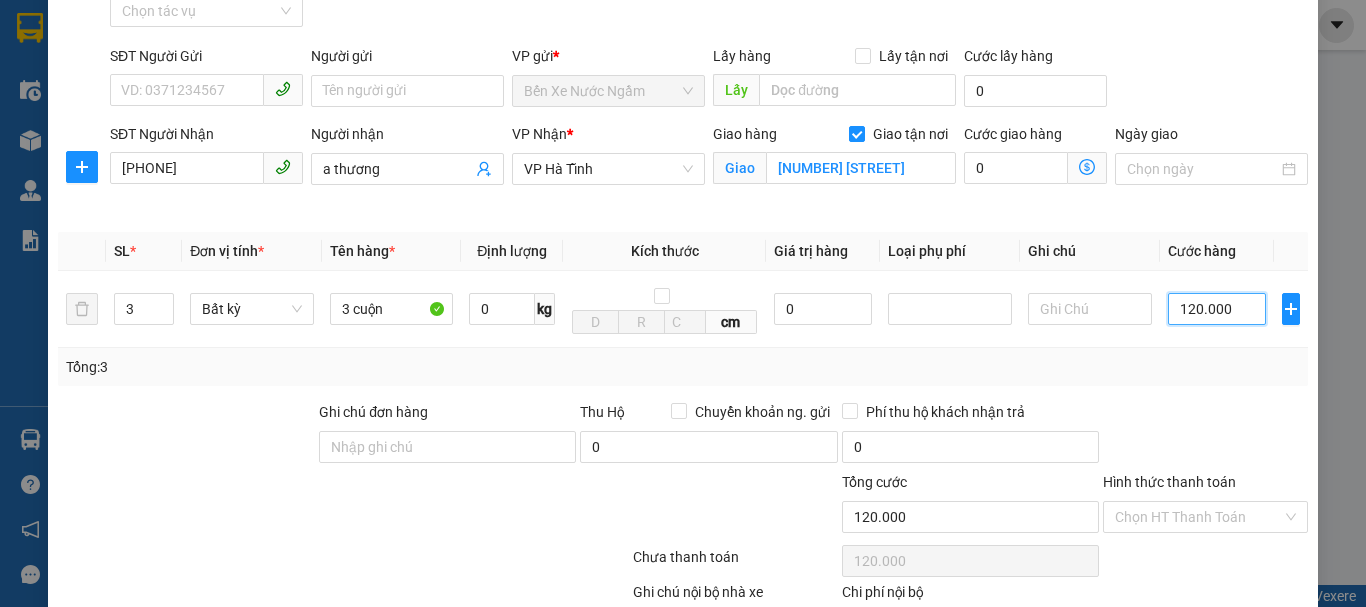 scroll, scrollTop: 230, scrollLeft: 0, axis: vertical 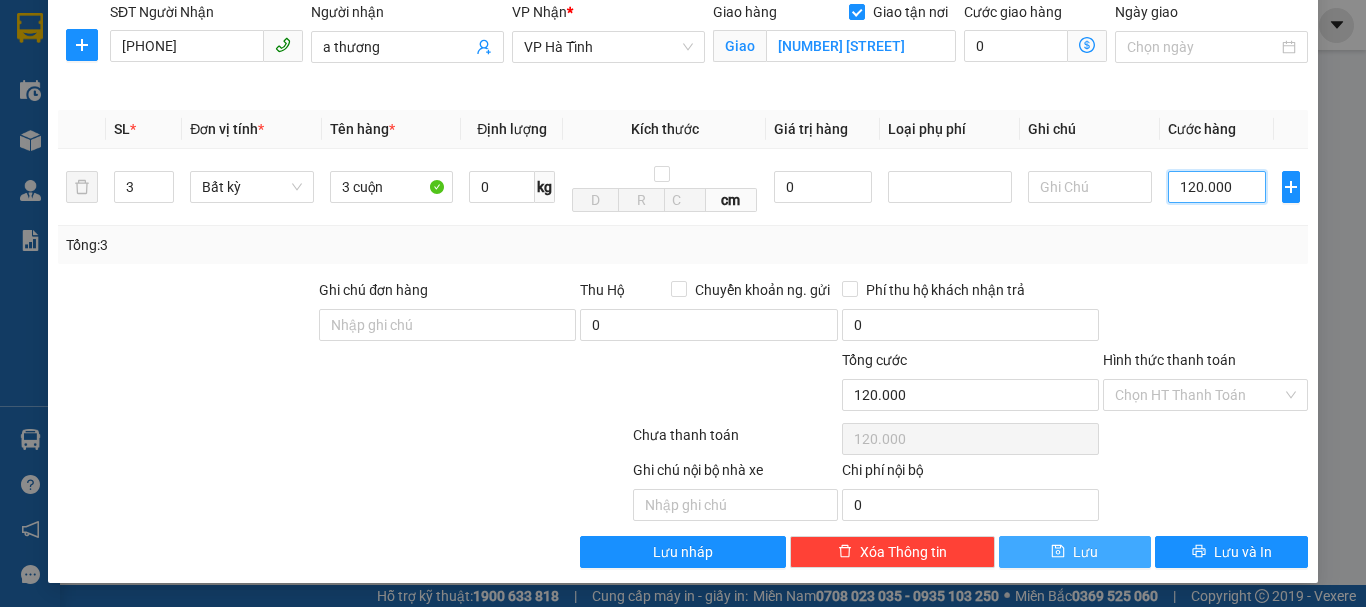 type on "120.000" 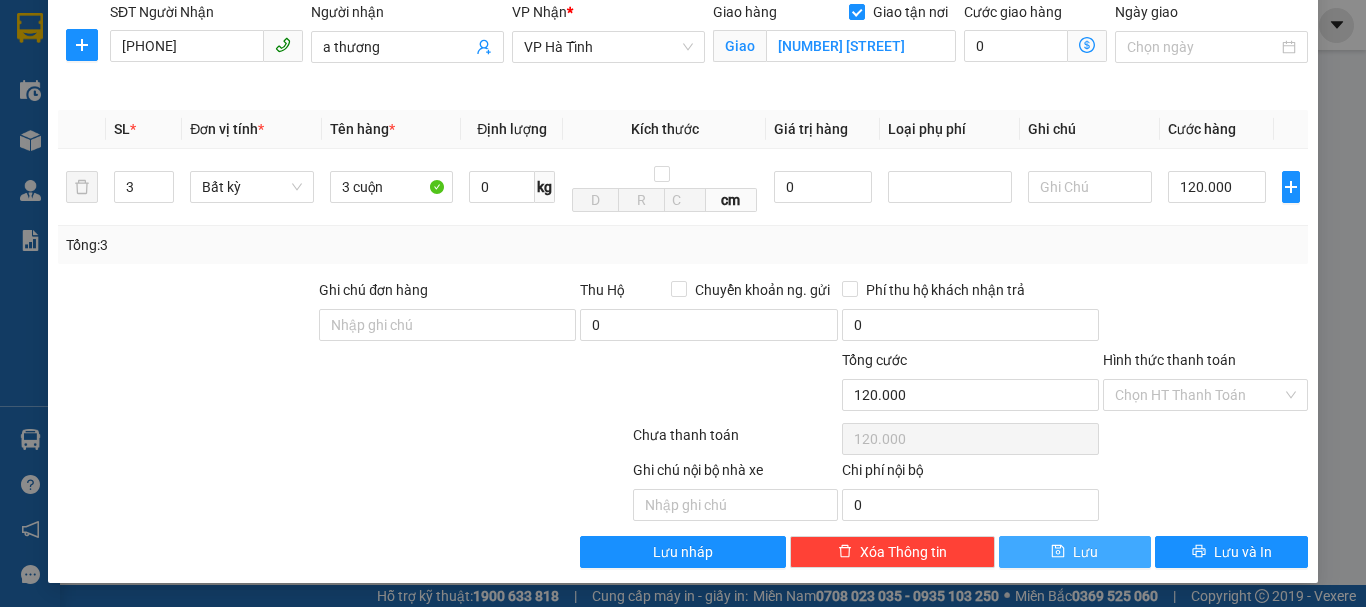 click on "Lưu" at bounding box center [1075, 552] 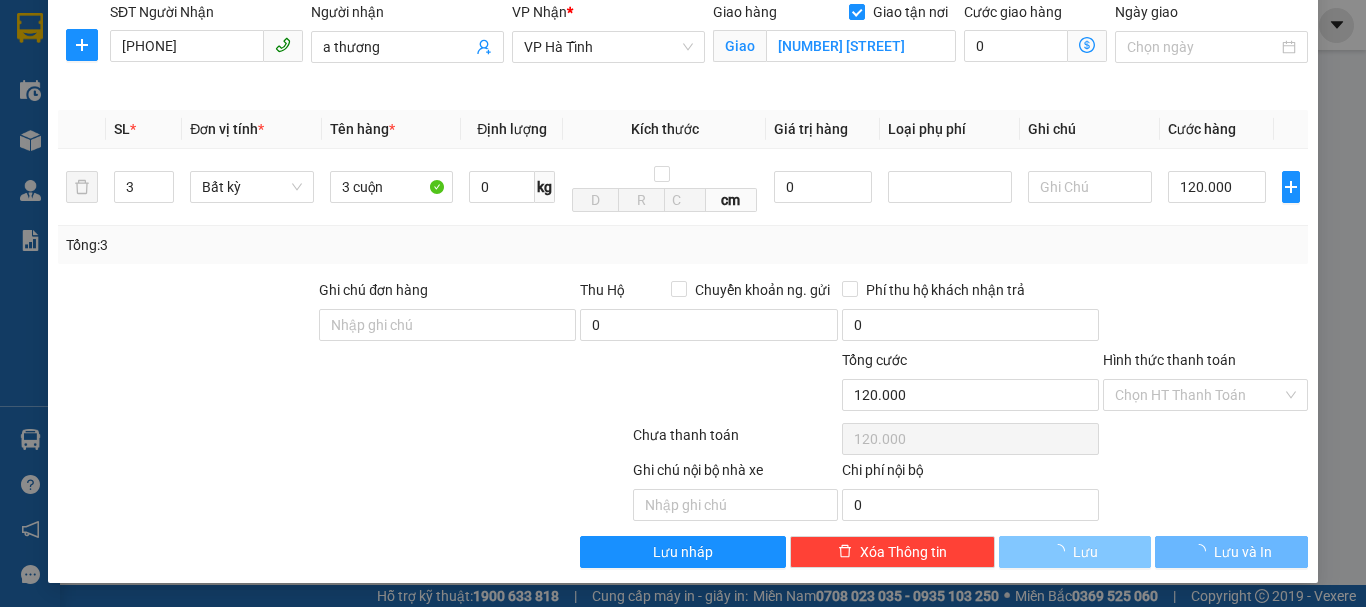 type 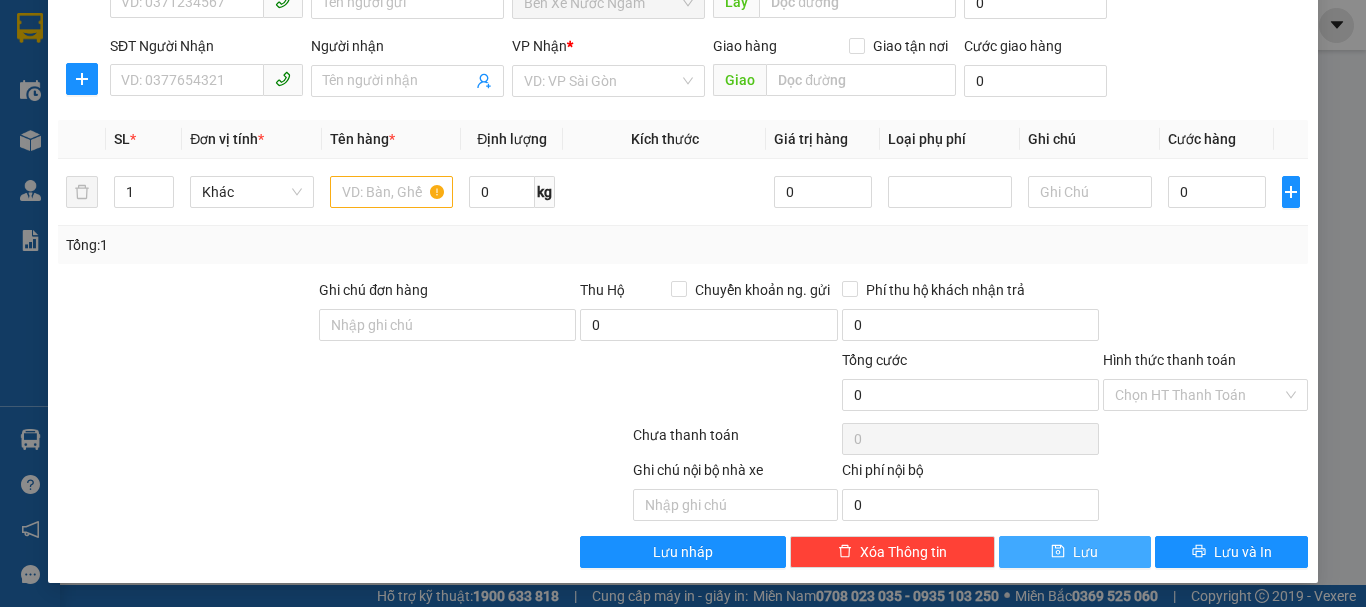 scroll, scrollTop: 195, scrollLeft: 0, axis: vertical 